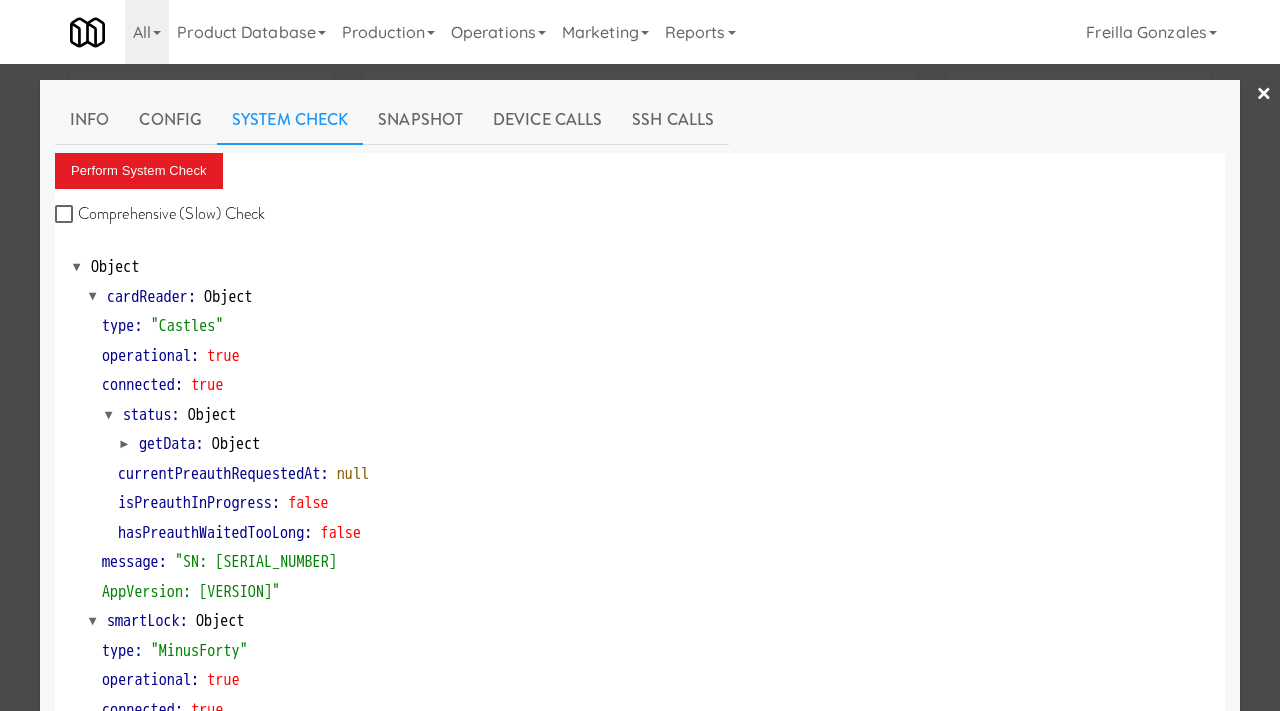 scroll, scrollTop: 28, scrollLeft: 0, axis: vertical 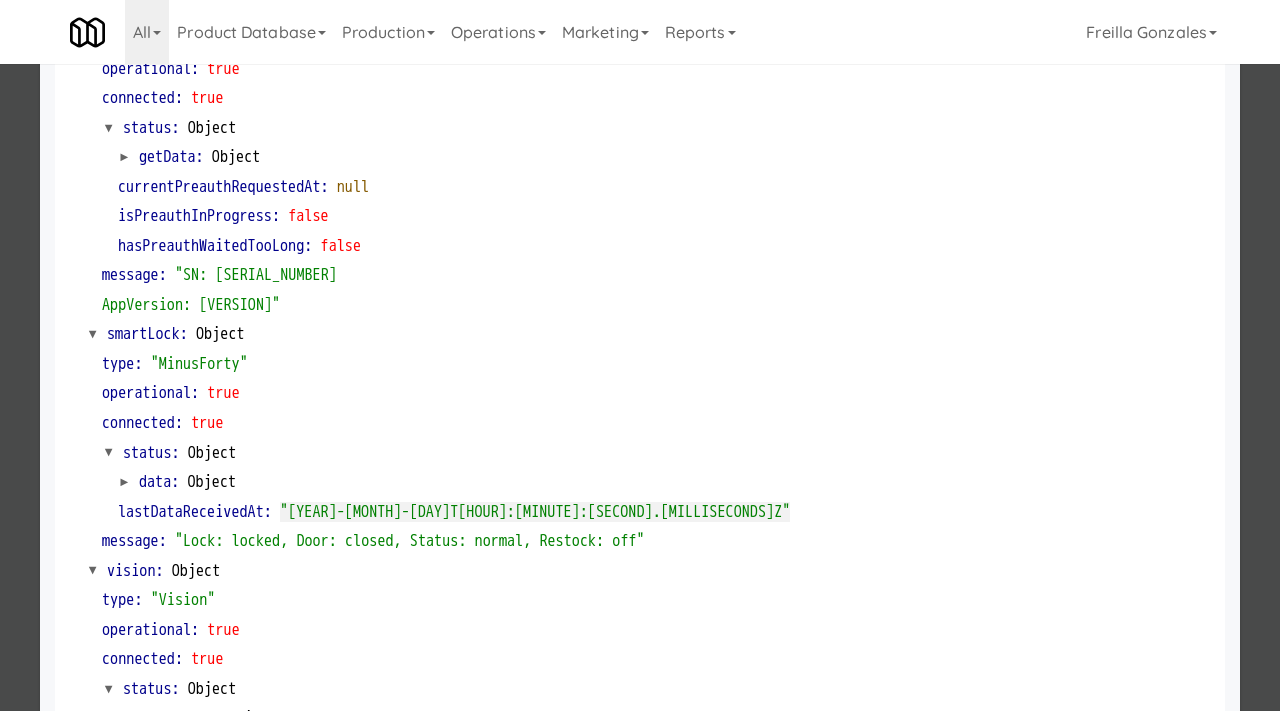 click at bounding box center (640, 355) 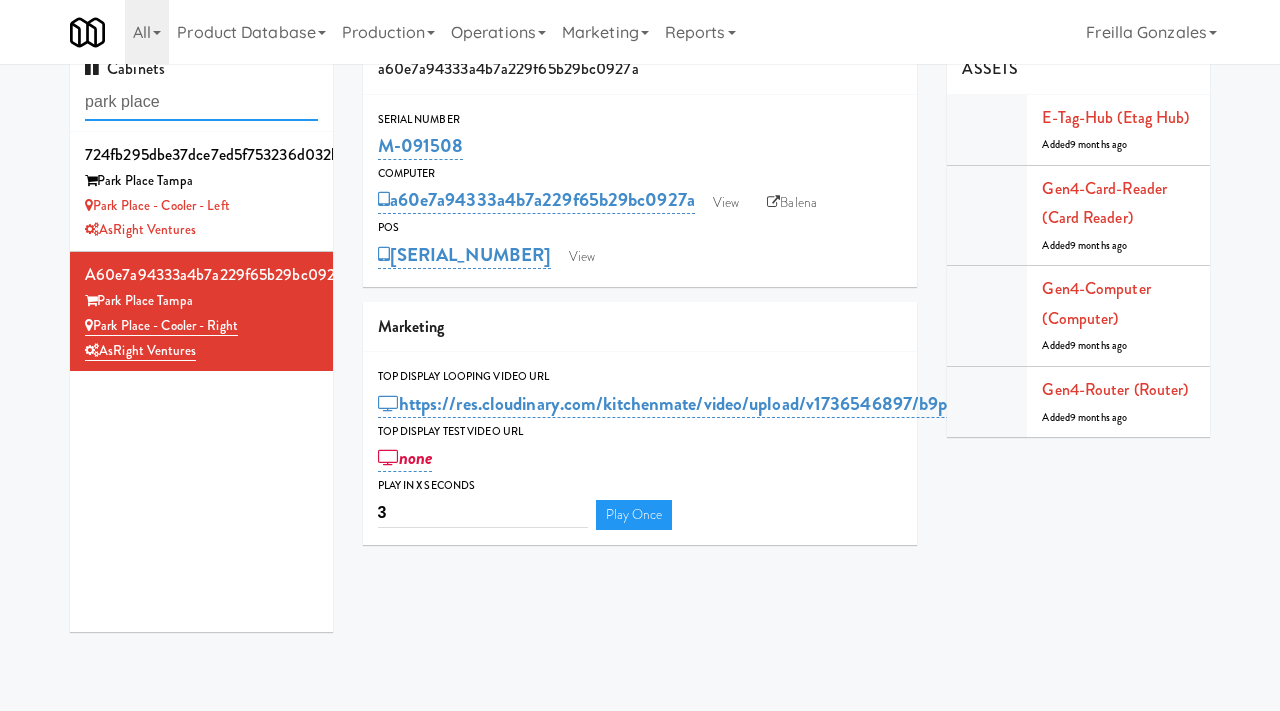 click on "park place" at bounding box center [201, 102] 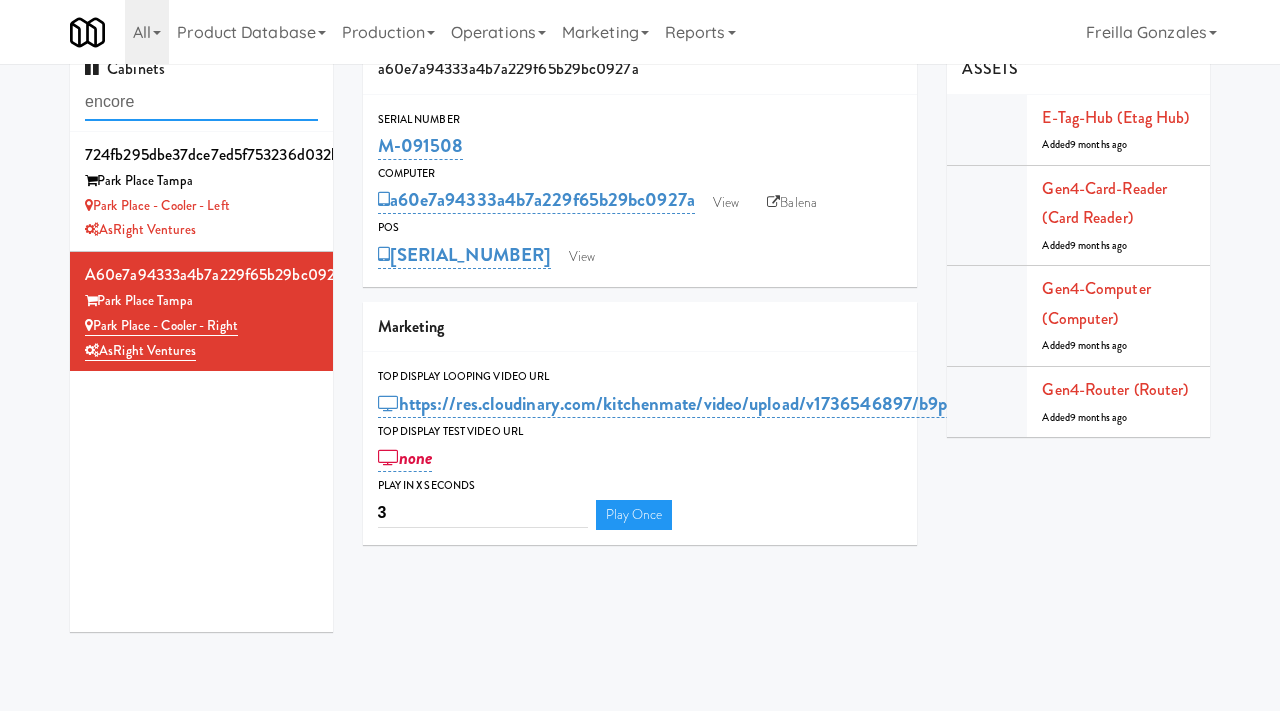 type on "encore" 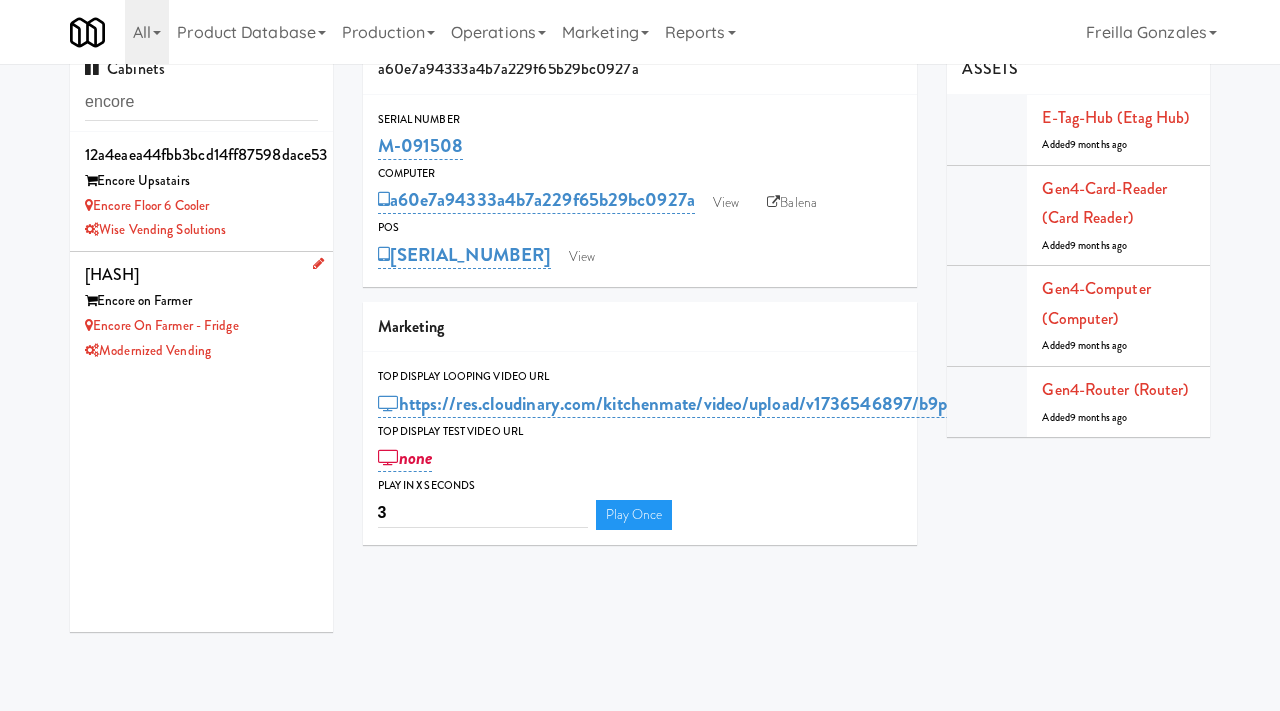 click on "Encore on Farmer - Fridge" at bounding box center (201, 326) 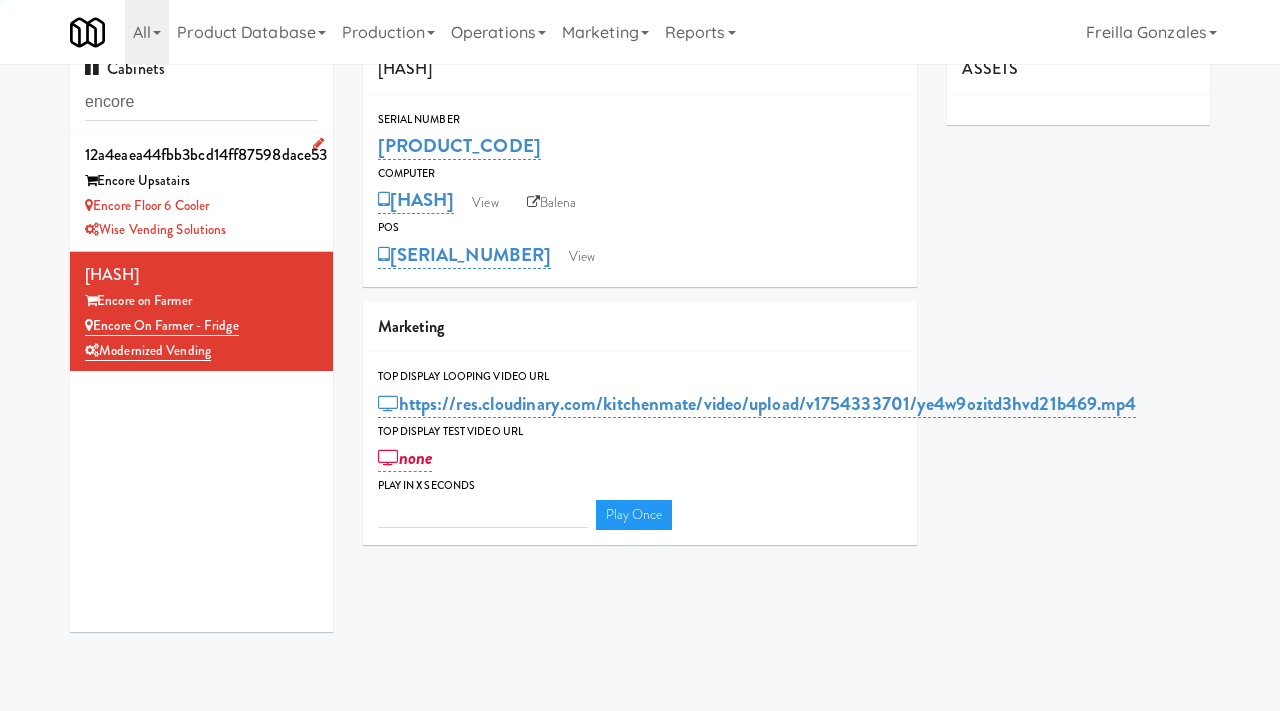 click on "Encore Floor 6 Cooler" at bounding box center (201, 206) 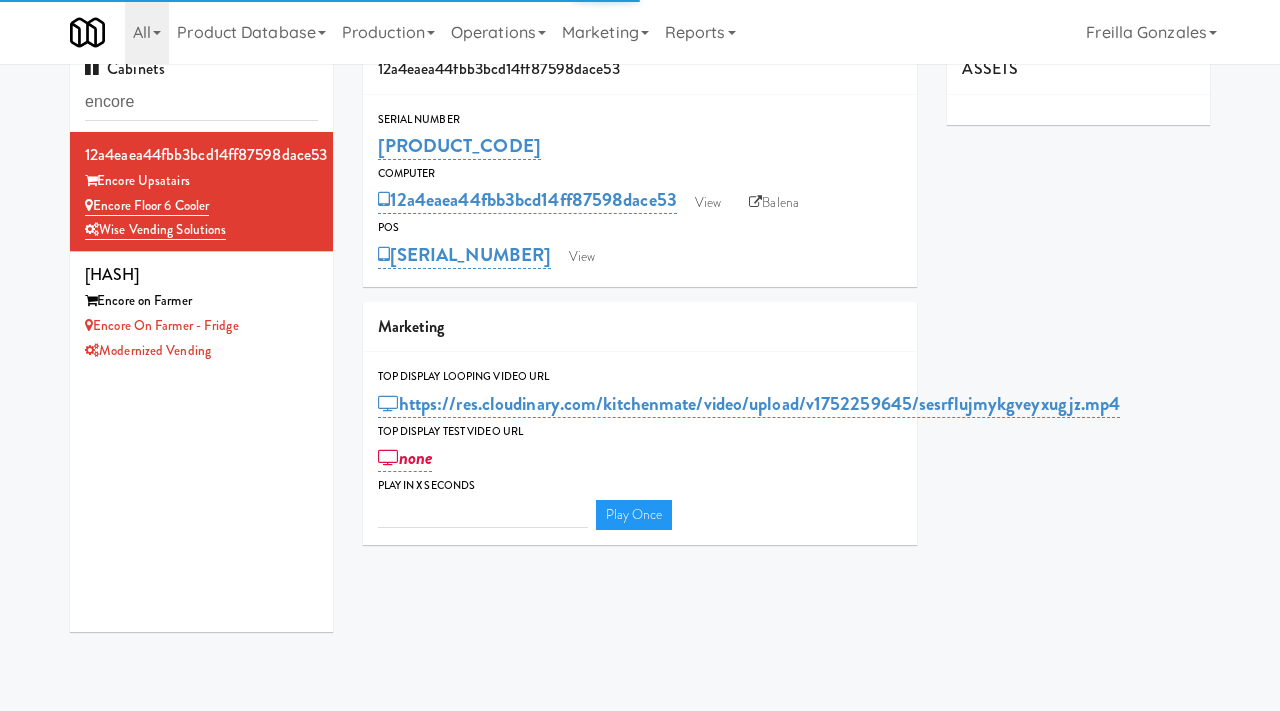 type on "3" 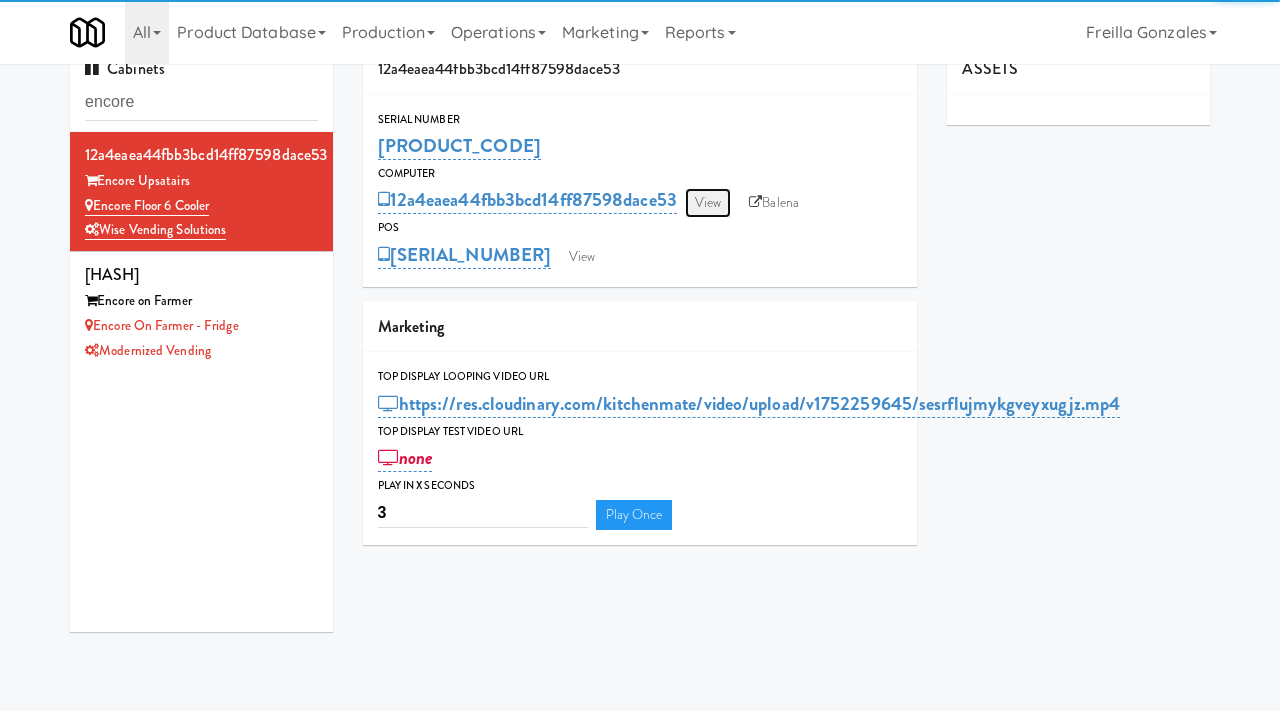 click on "View" at bounding box center [708, 203] 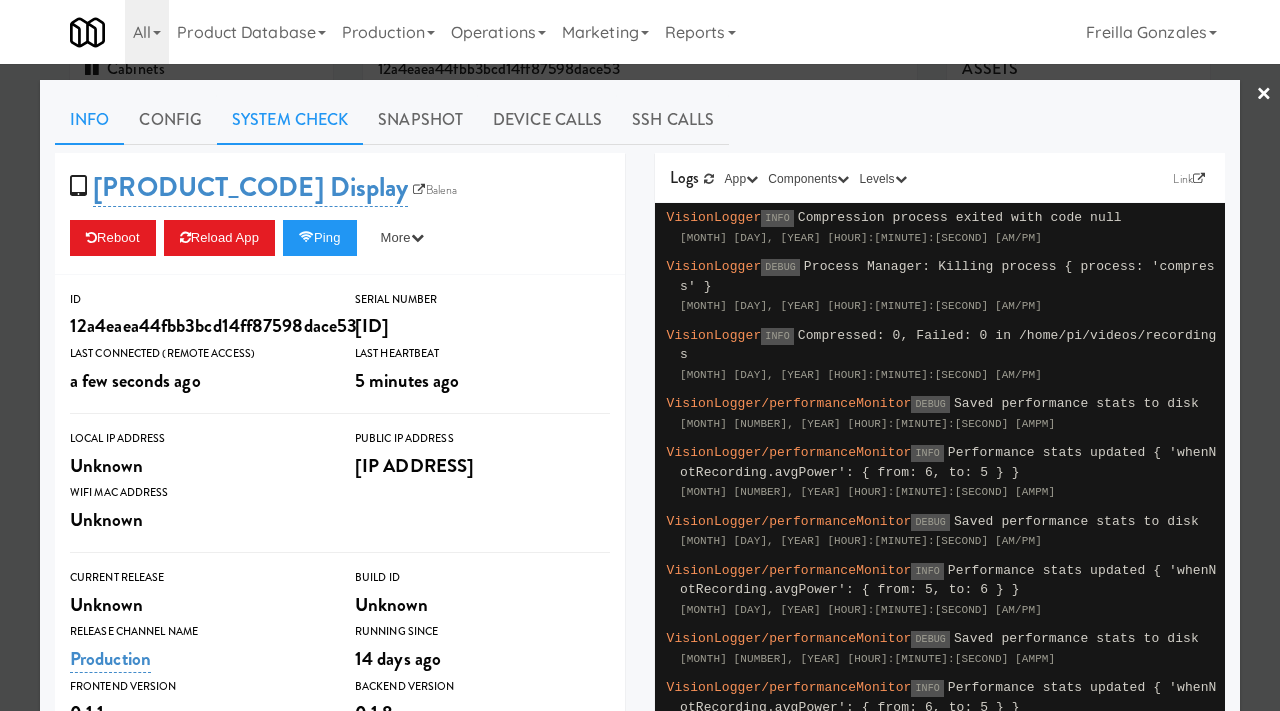 click on "System Check" at bounding box center [290, 120] 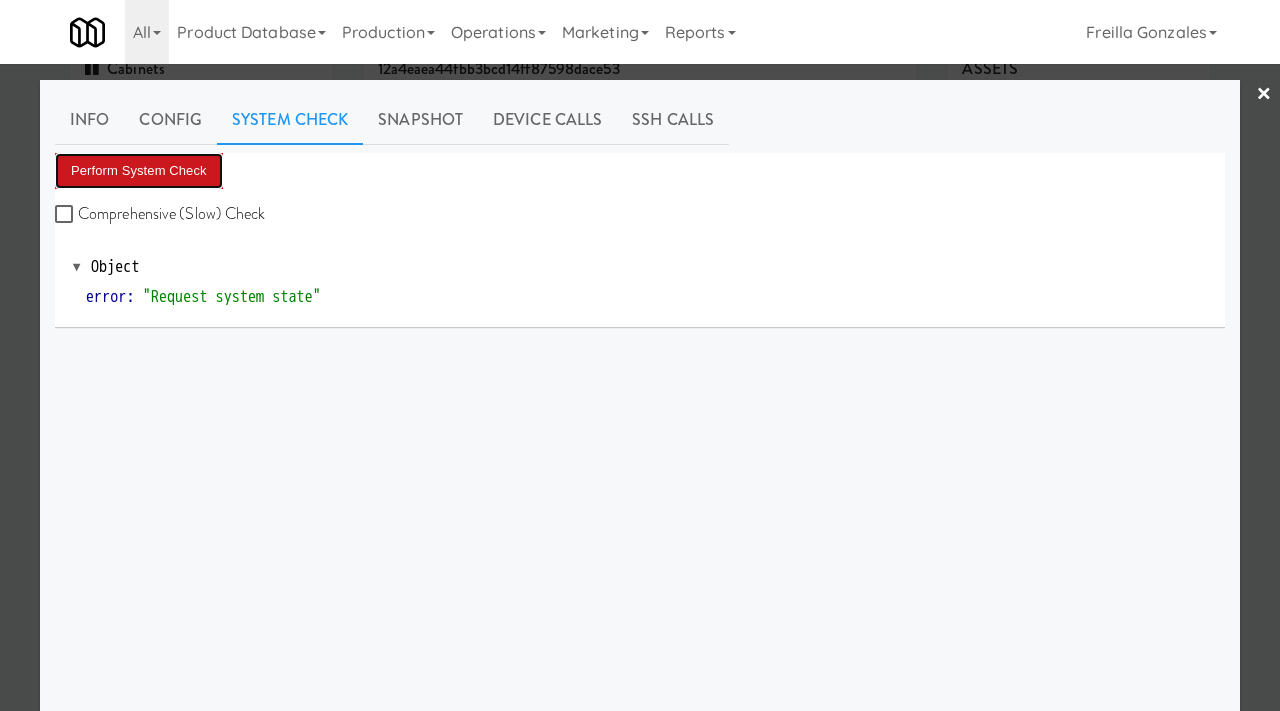 click on "Perform System Check" at bounding box center [139, 171] 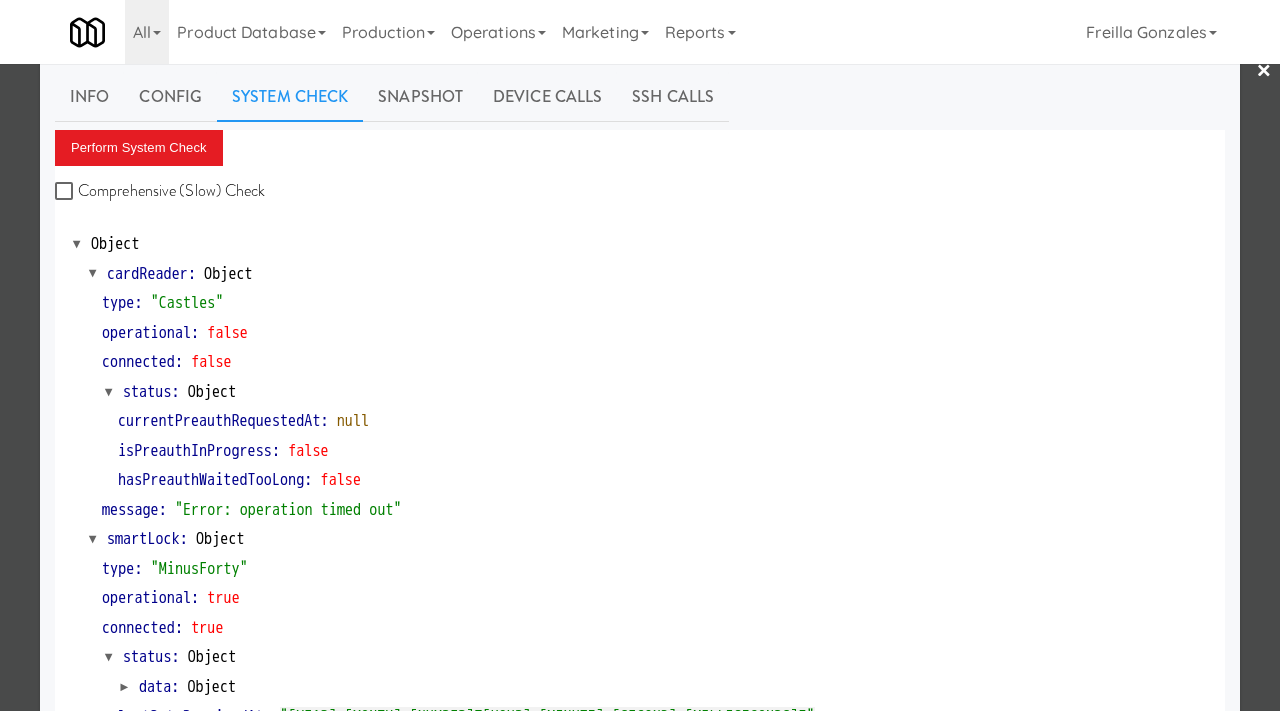 scroll, scrollTop: 0, scrollLeft: 0, axis: both 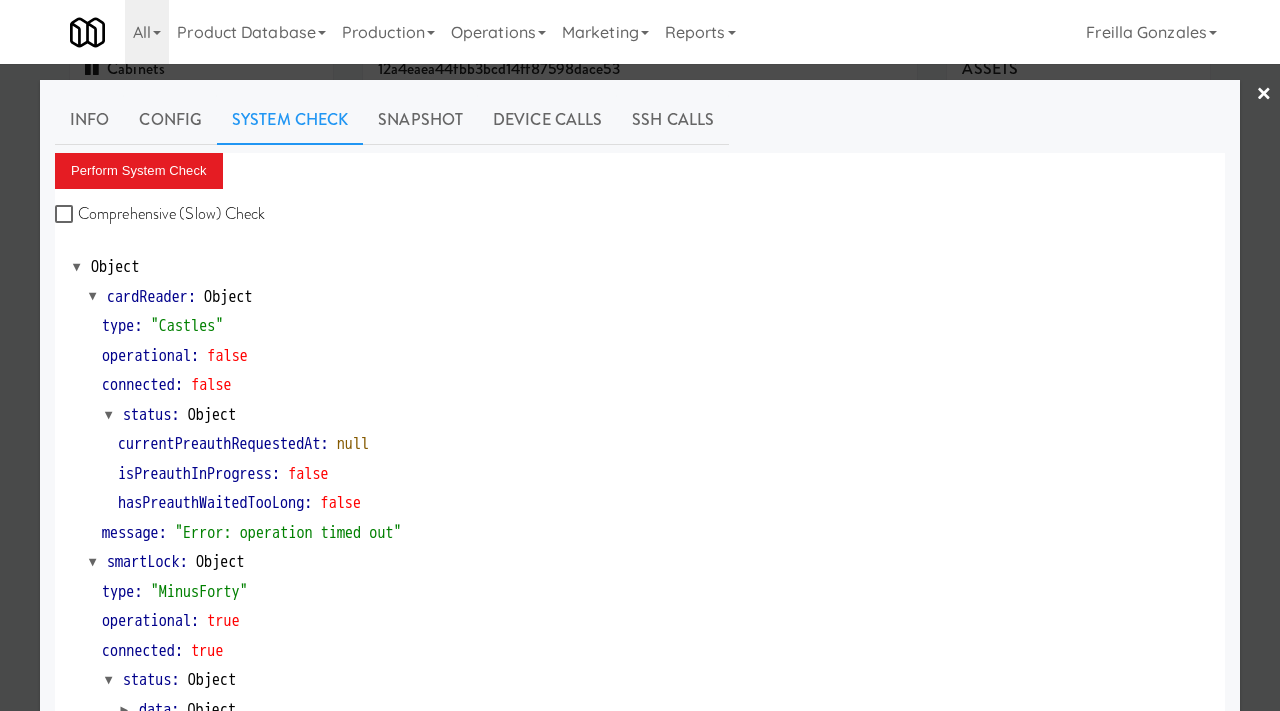 click at bounding box center [640, 355] 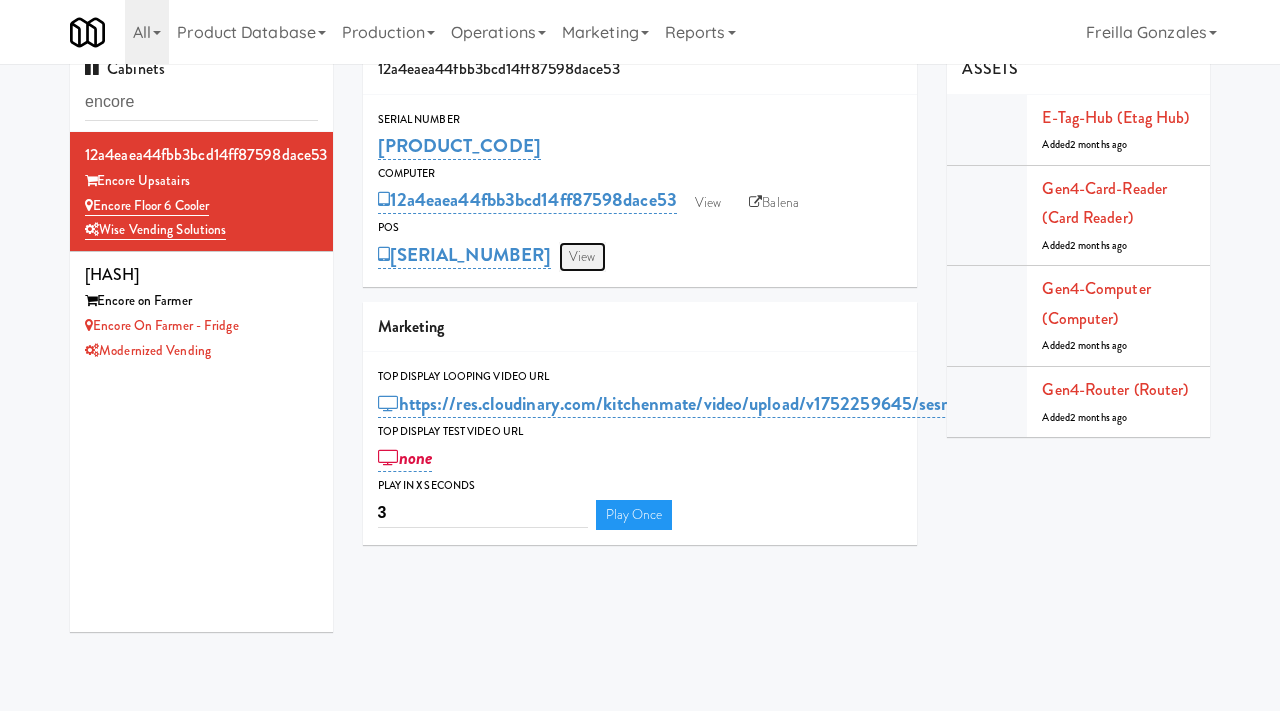click on "View" at bounding box center (582, 257) 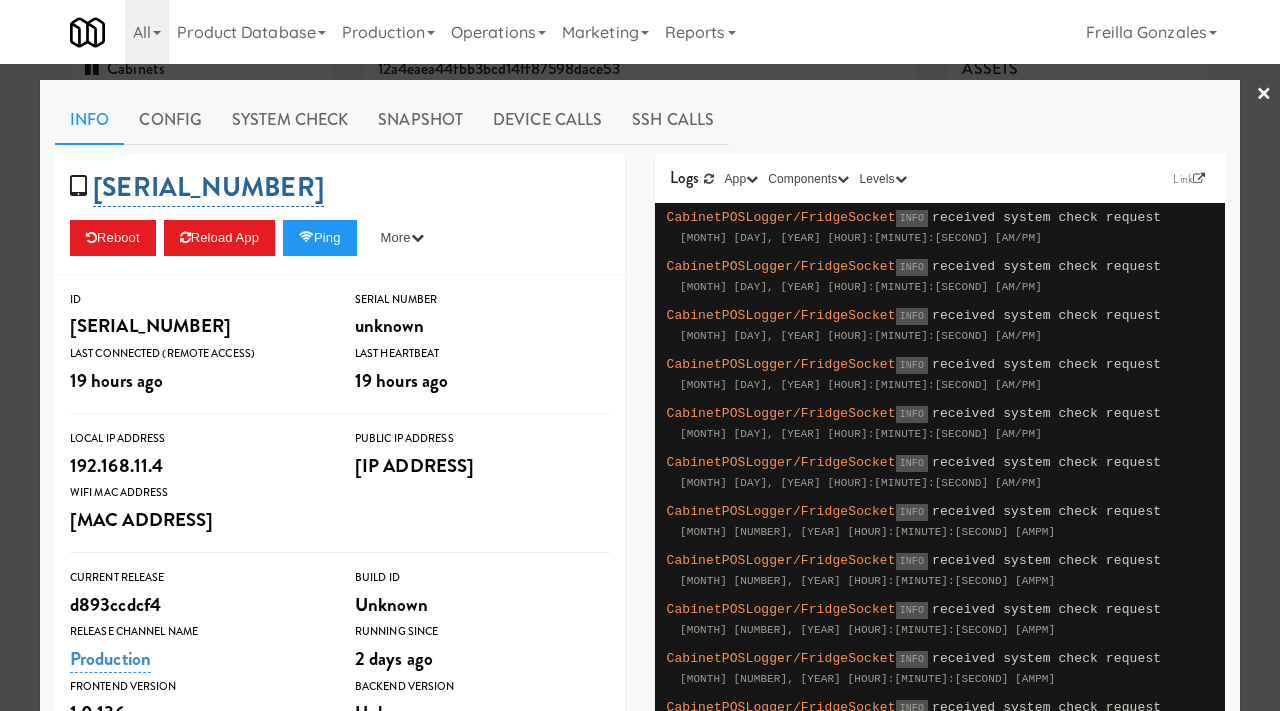 drag, startPoint x: 336, startPoint y: 182, endPoint x: 161, endPoint y: 194, distance: 175.41095 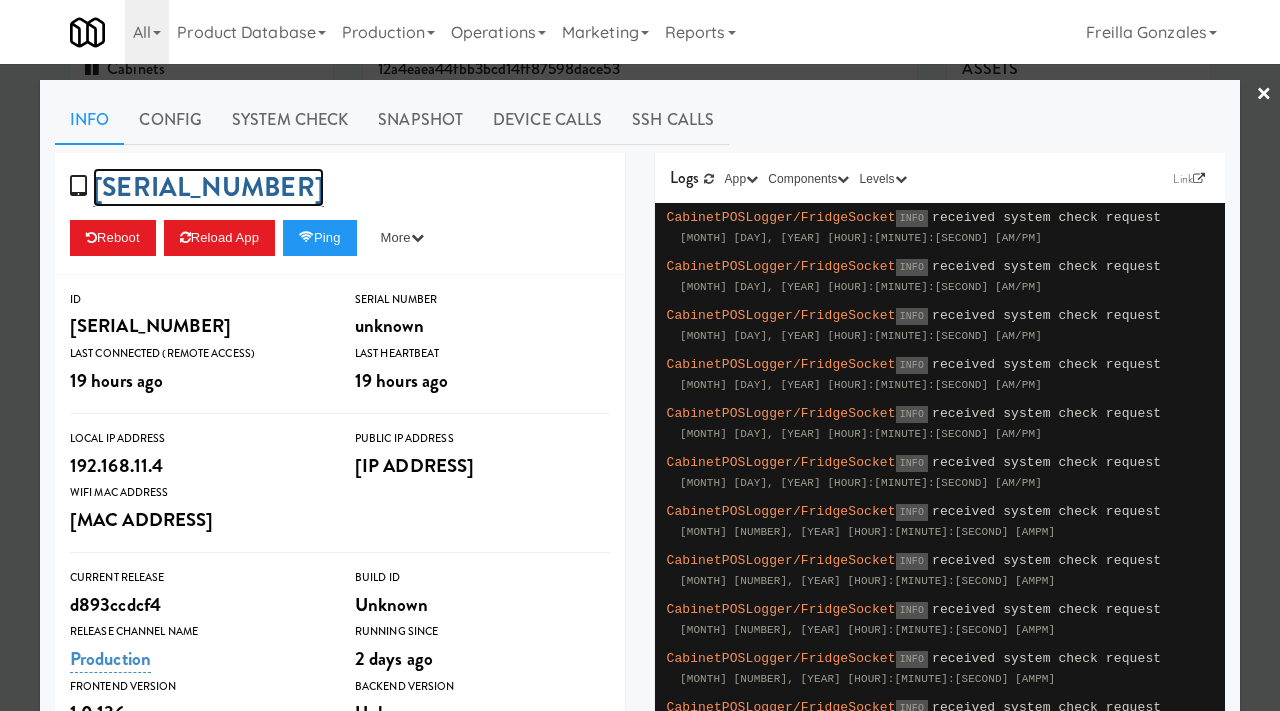copy on "[NUMBER]" 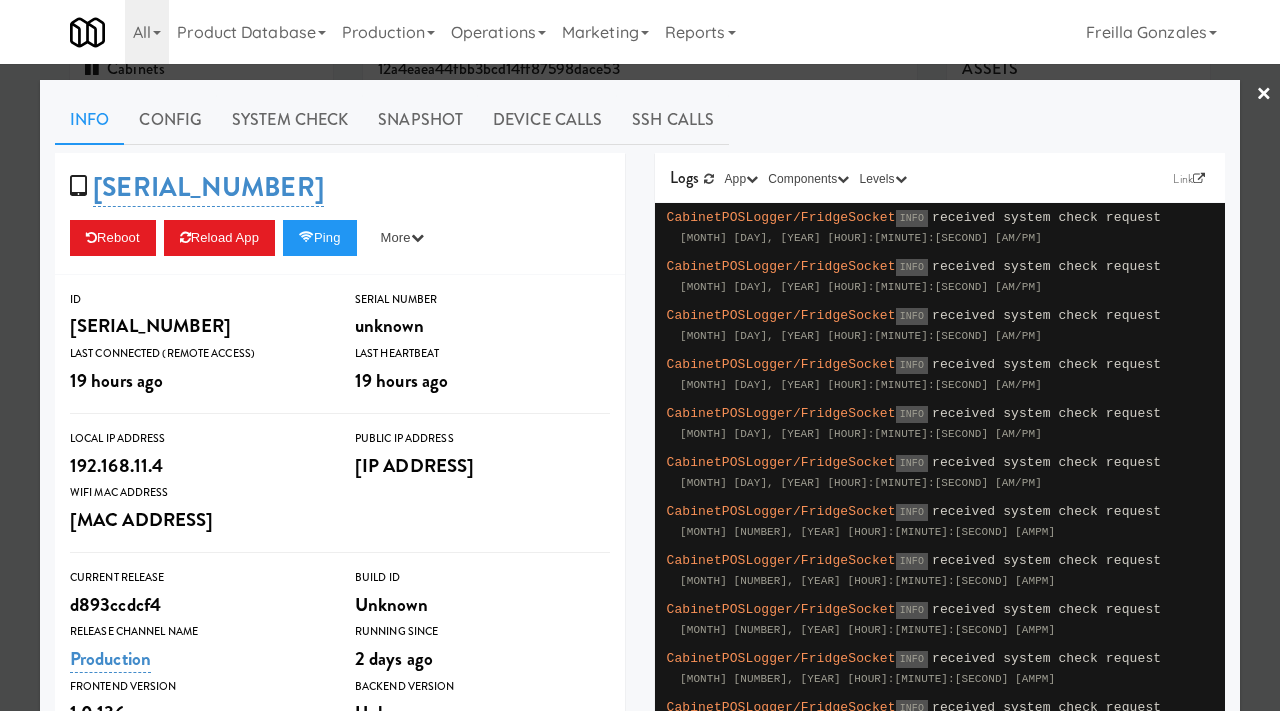 click on "Info Config System Check Snapshot Device Calls SSH Calls     [SERIAL_NUMBER]  Reboot   Reload App  Ping More  Ping Server  Restart Server   Force Reload App Unlock Fridge Turn ON Maintenance Enter Admin Section ID [SERIAL_NUMBER] Serial Number unknown Last Connected (Remote Access) [TIME_AGO] Last Heartbeat [TIME_AGO] Local IP Address [IP ADDRESS] Public IP Address [IP ADDRESS] Wifi Mac Address [MAC ADDRESS] Current Release [HASH] Build Id Unknown Release Channel Name Production Running Since [TIME_AGO] Frontend Version [VERSION] Backend Version Unknown Maintenance Mode Maintenance Mode   OFF   Use Custom Text System Status Clear Error No Error    View User  FullStory Logs Link  App    KioskNodeLogger   KioskBrowserLogger   CabinetPOSLogger Components    Kiosk   Cooler   Cooker   Imbera   Camera   Sandstar   AdyenWebhooks   SandstarWebhooks   Proxy   S3Client   KitchenMateAPIClient   Update   TuyaLocalClient   FridgeSocket   NodeSocket   Device Levels    debug   info   warn   error   fatal" at bounding box center [640, 584] 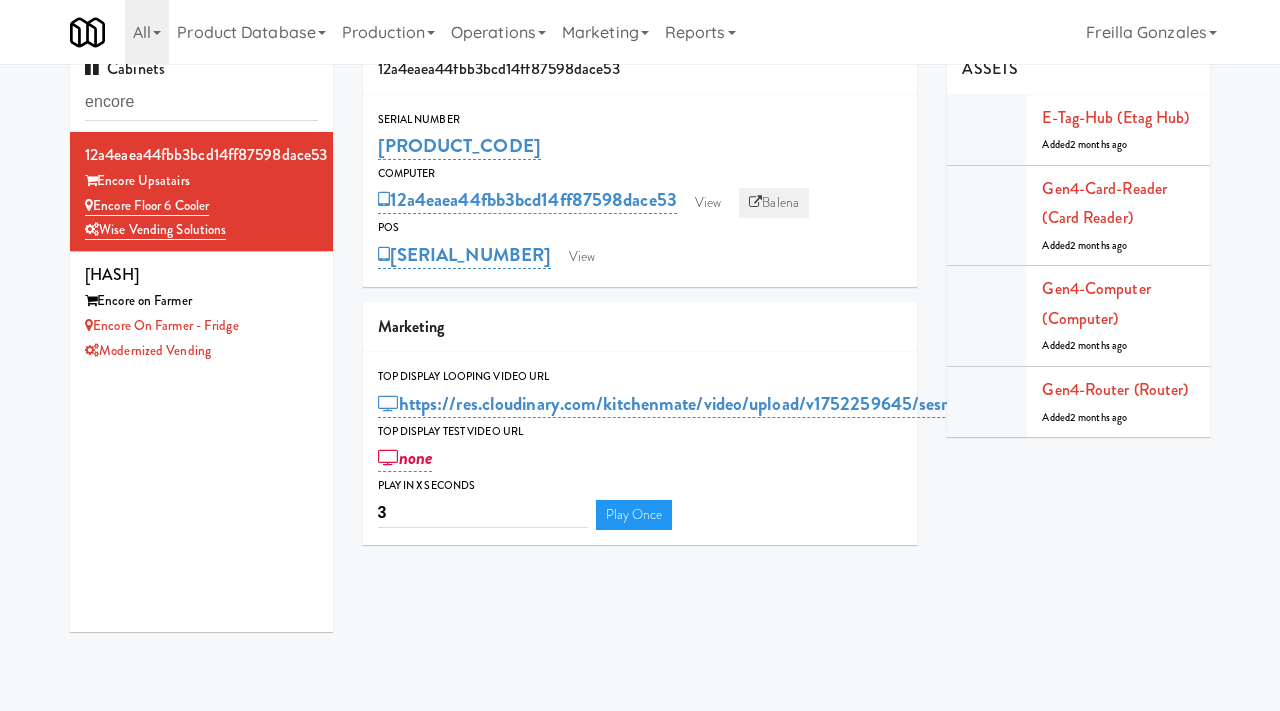 click on "Balena" at bounding box center [774, 203] 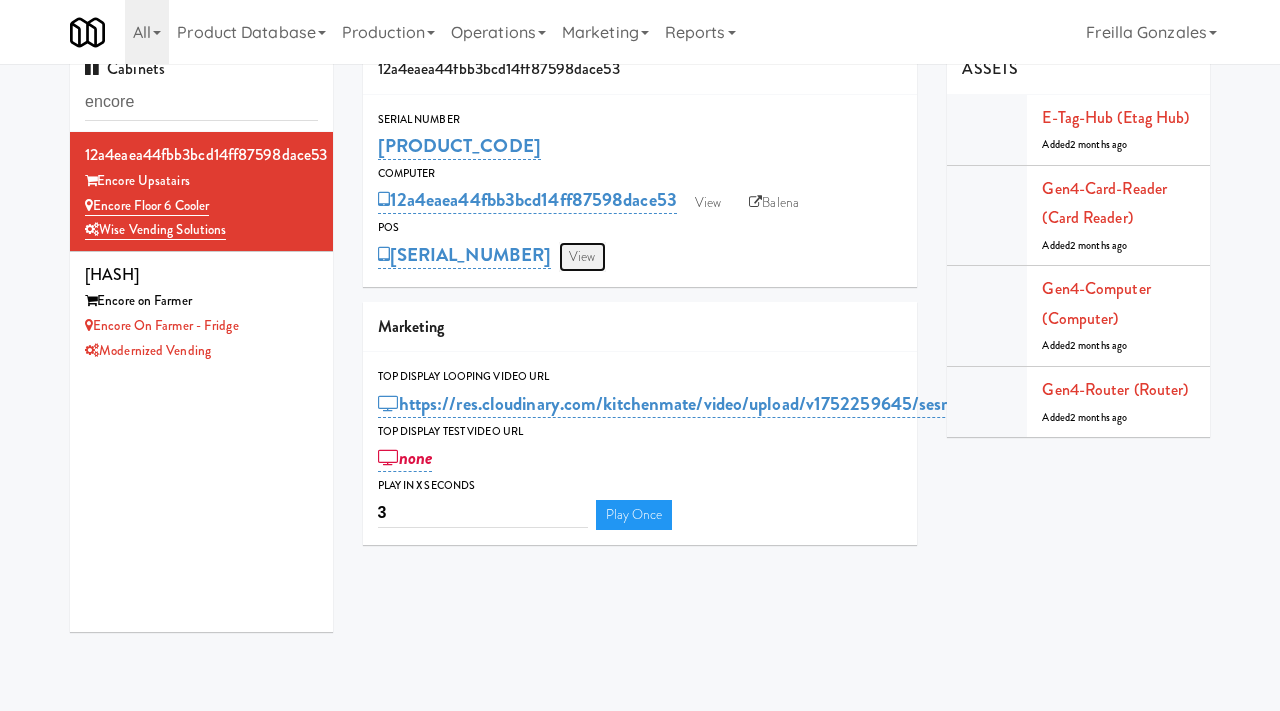 click on "View" at bounding box center (582, 257) 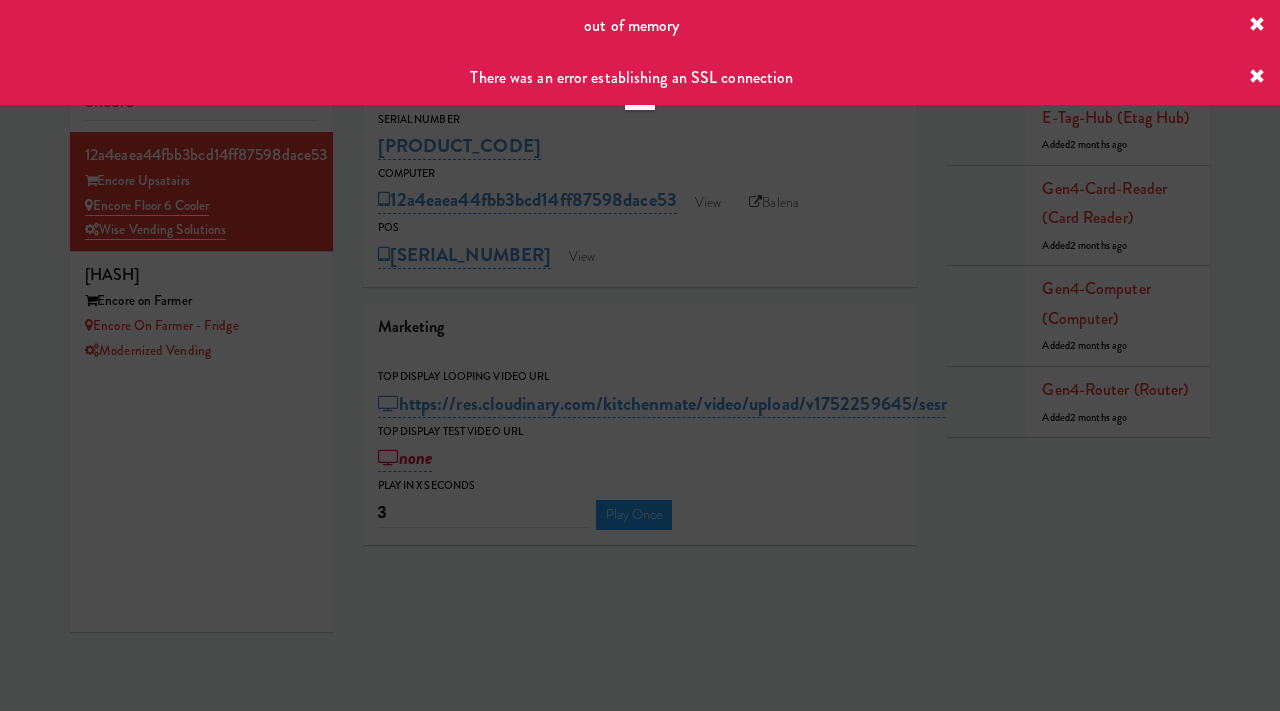 click at bounding box center (1257, 77) 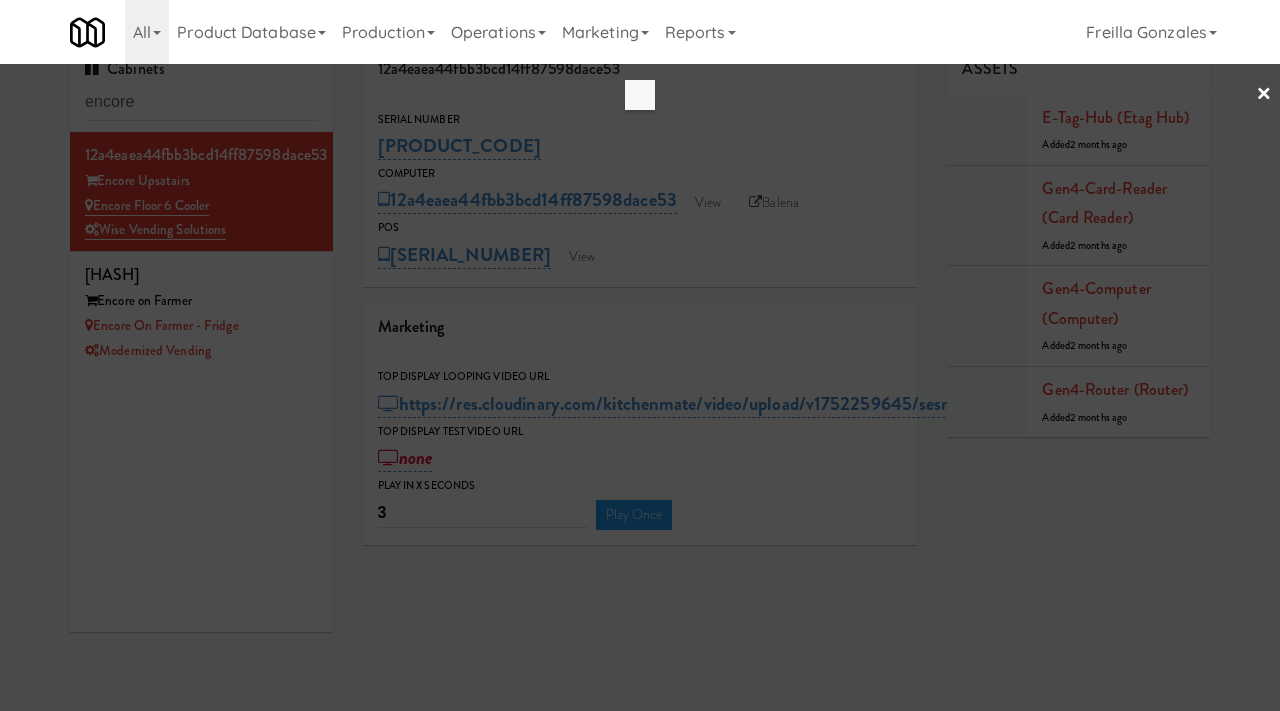 click on "×" at bounding box center [1264, 95] 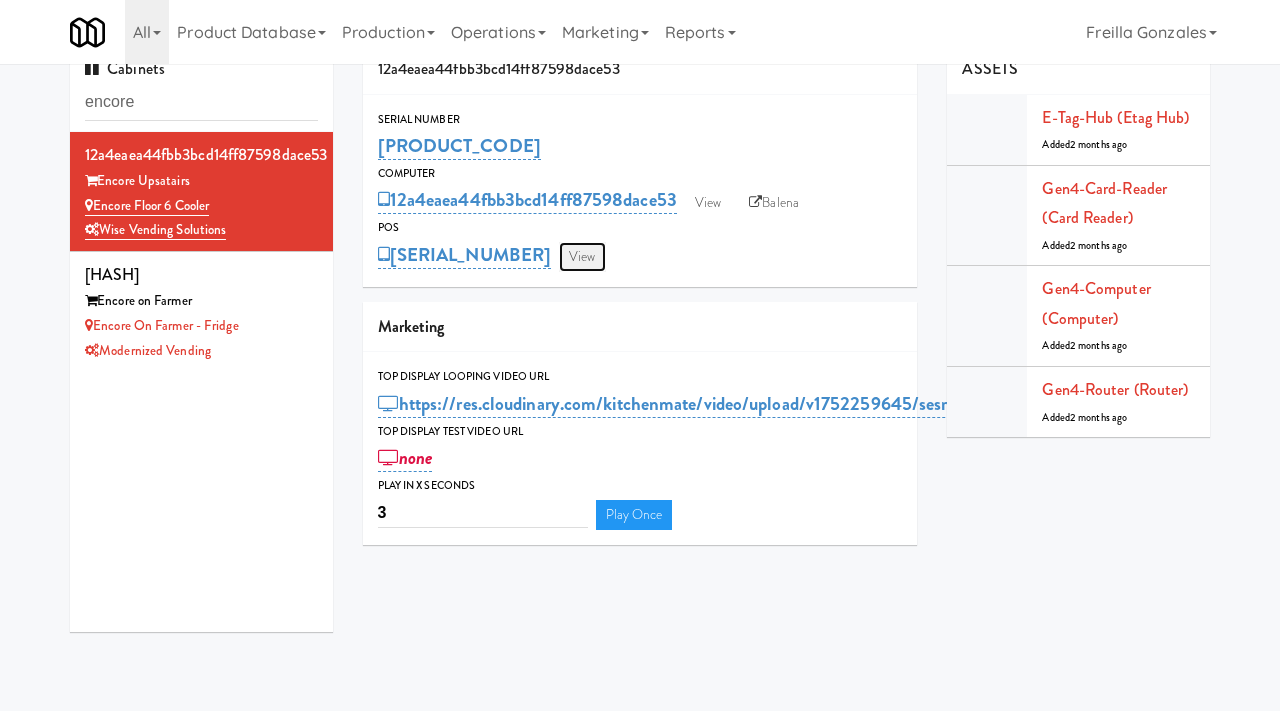 click on "View" at bounding box center [582, 257] 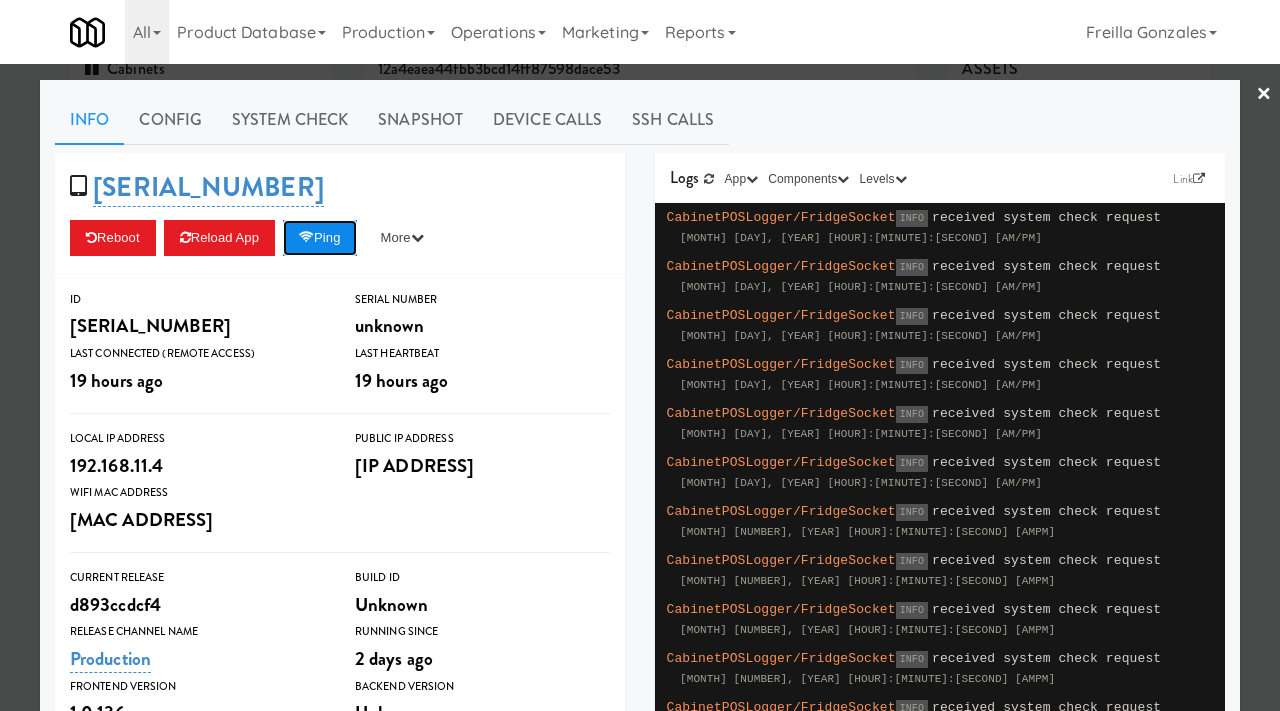 click on "Ping" at bounding box center (320, 238) 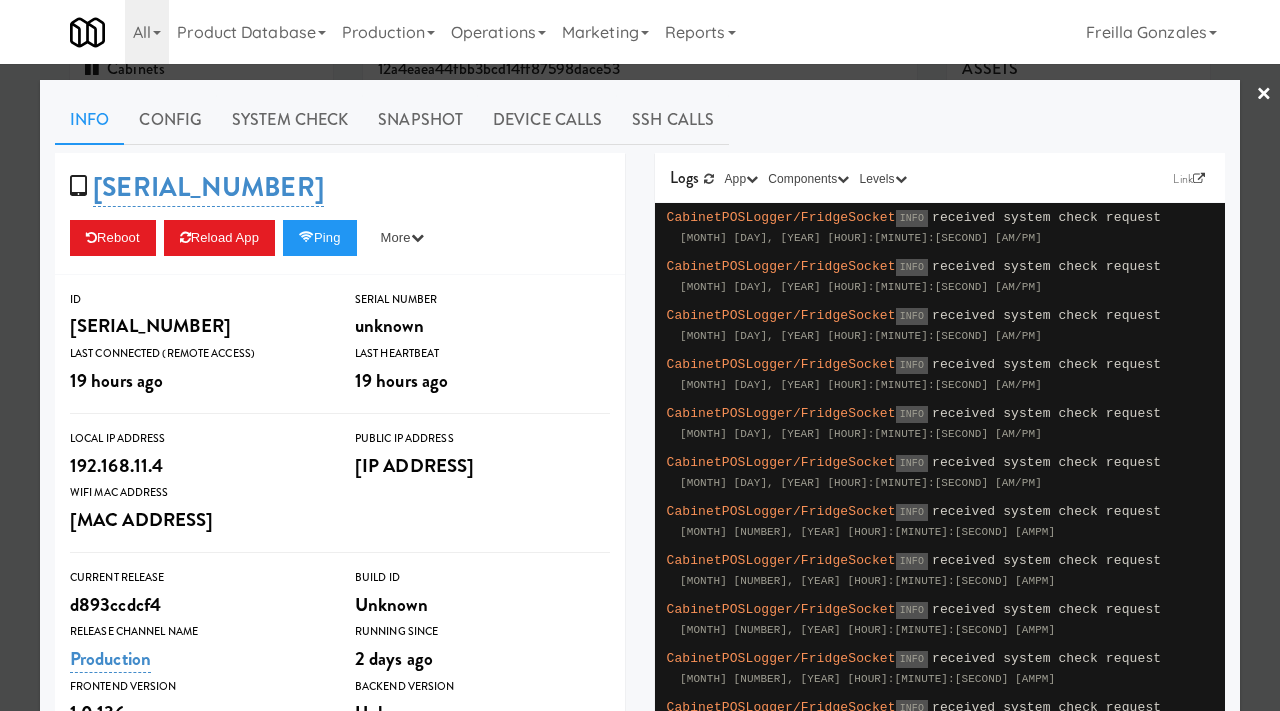 click at bounding box center (640, 355) 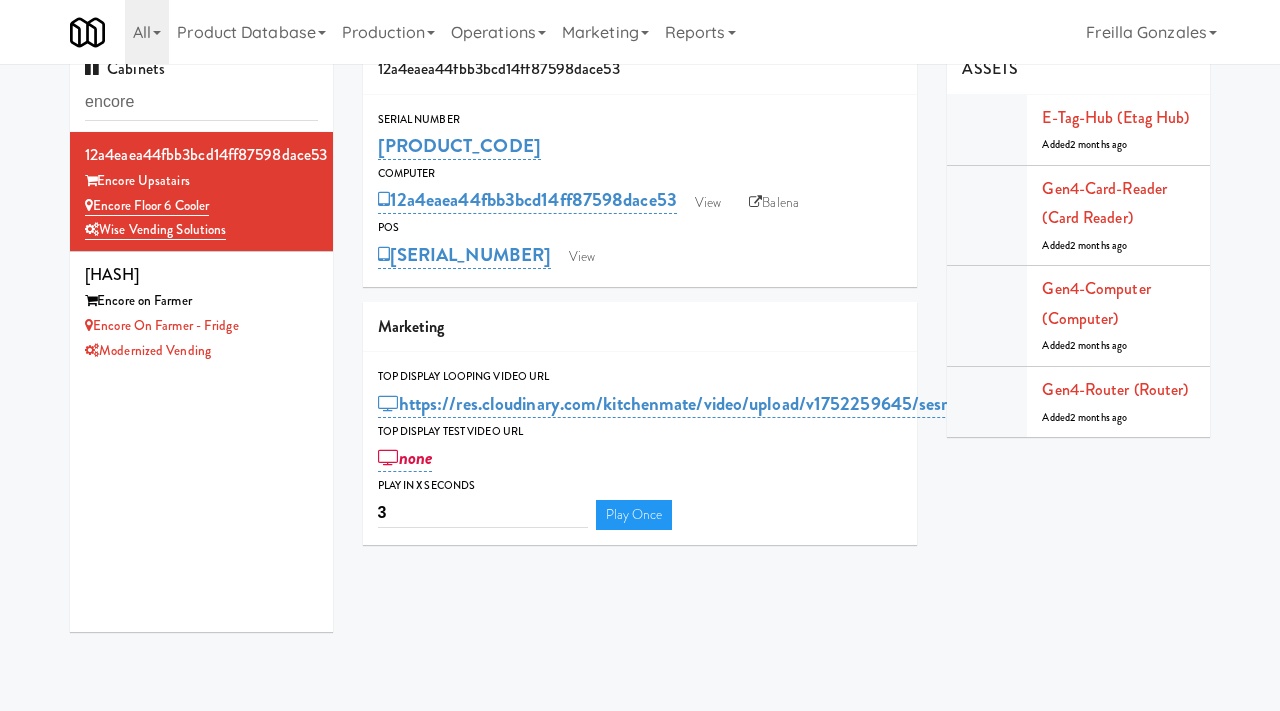scroll, scrollTop: 0, scrollLeft: 0, axis: both 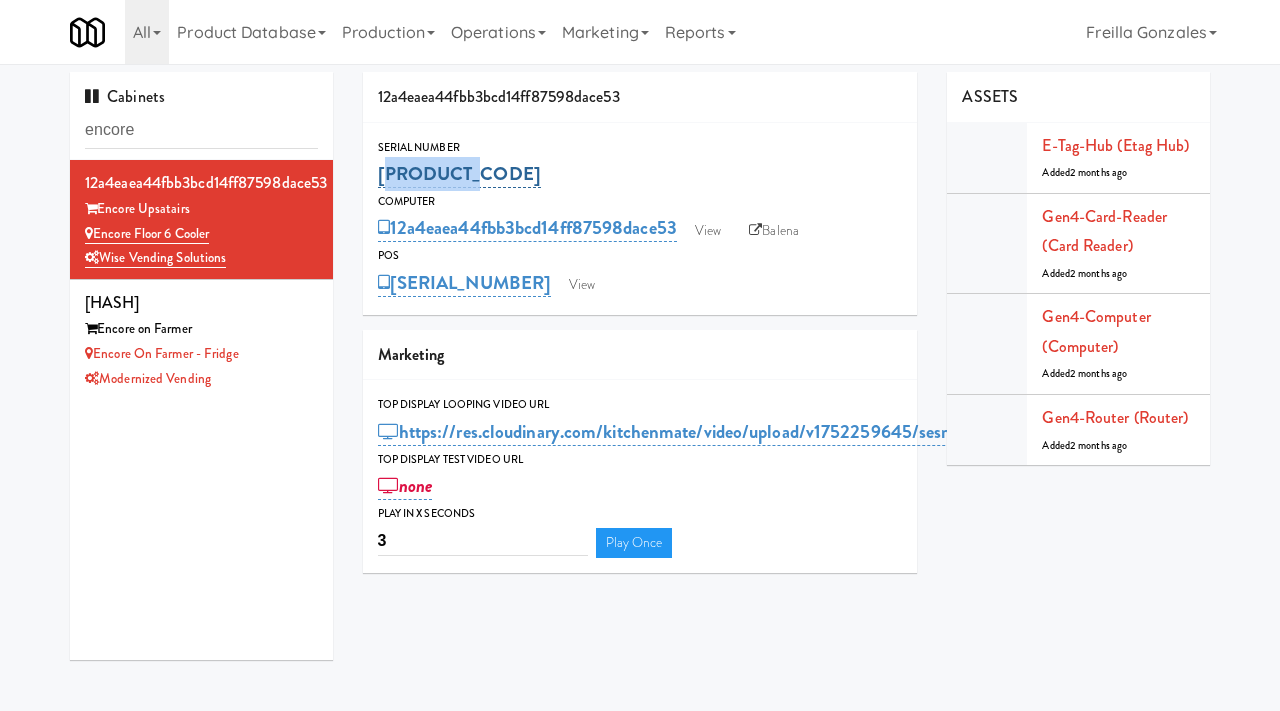 drag, startPoint x: 458, startPoint y: 176, endPoint x: 384, endPoint y: 165, distance: 74.8131 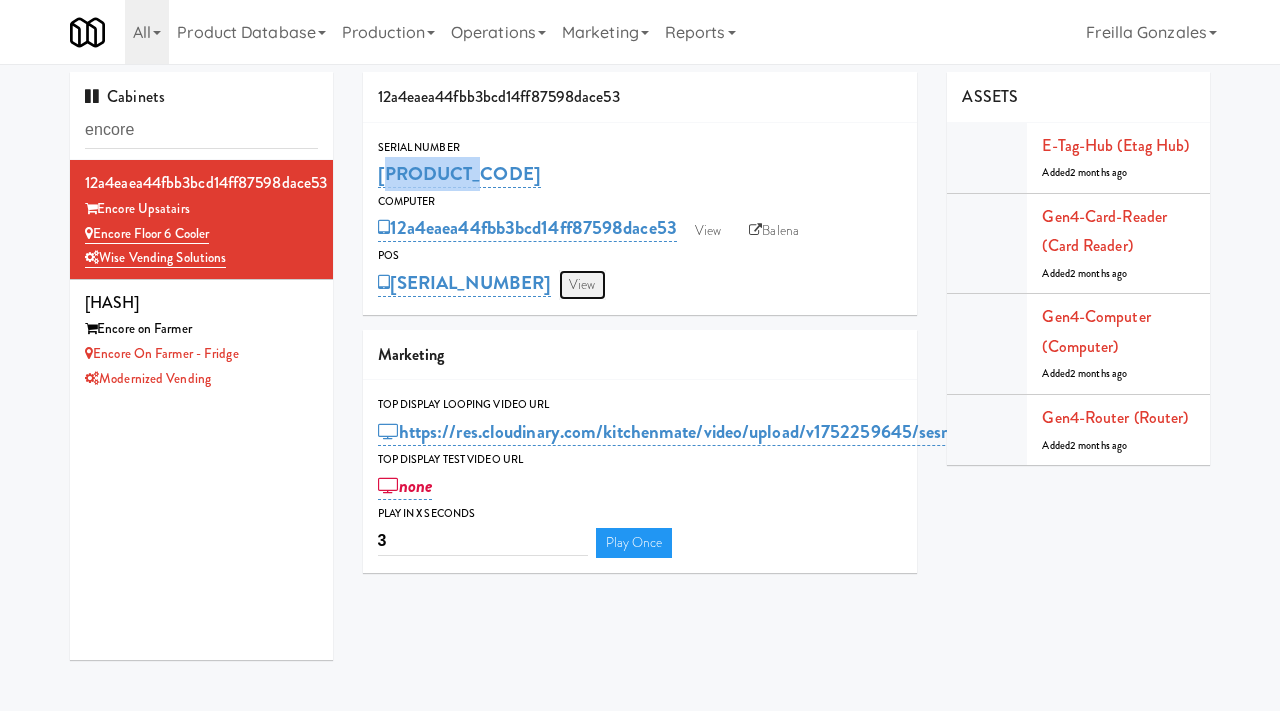 click on "View" at bounding box center [582, 285] 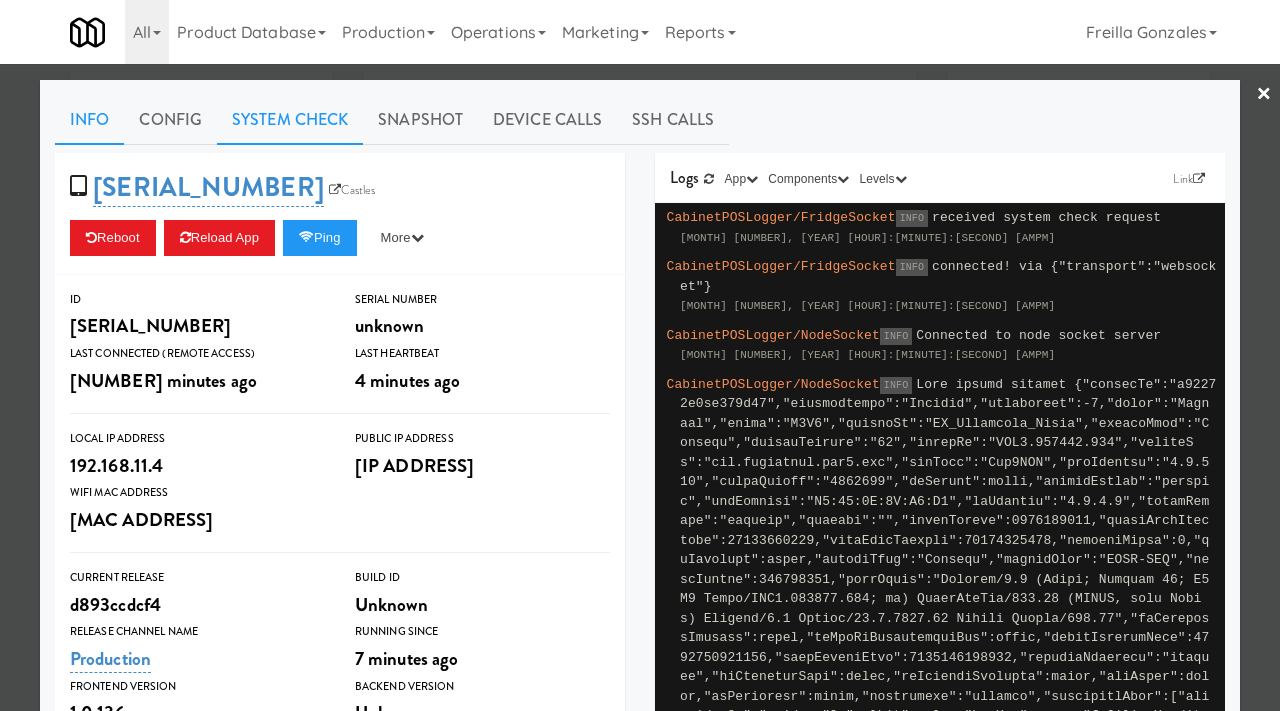 click on "System Check" at bounding box center (290, 120) 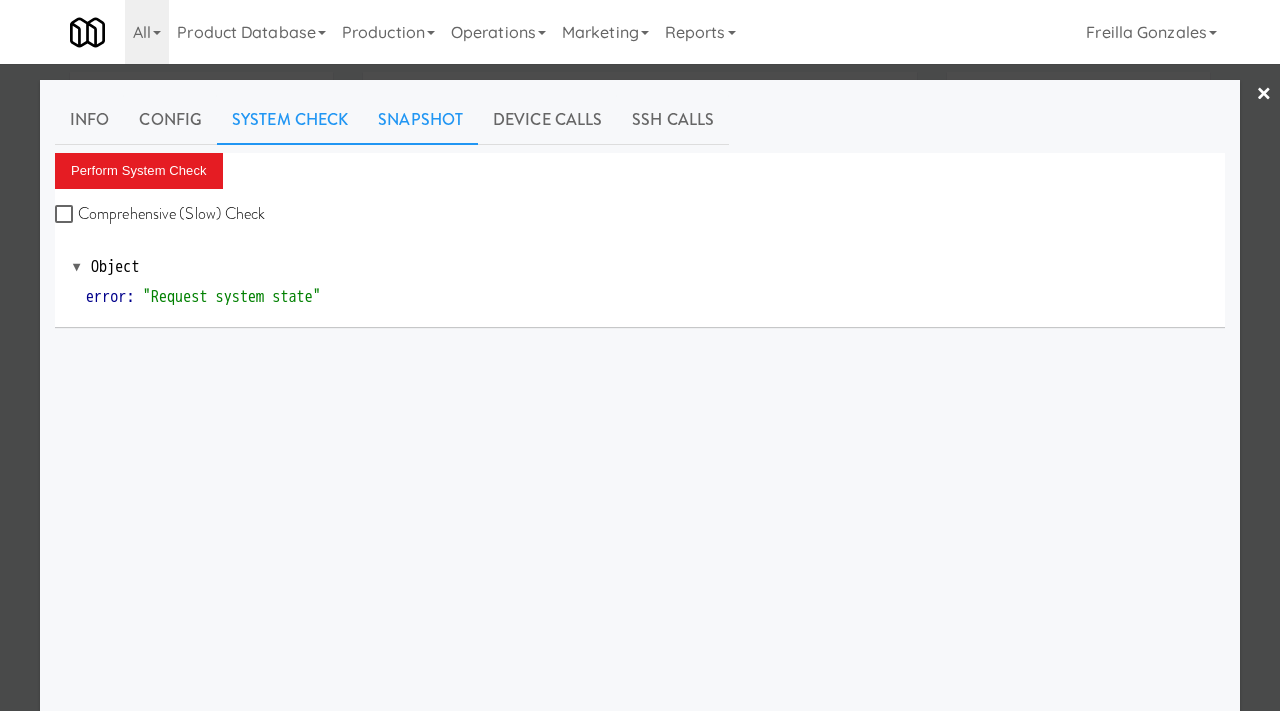 click on "Snapshot" at bounding box center [420, 120] 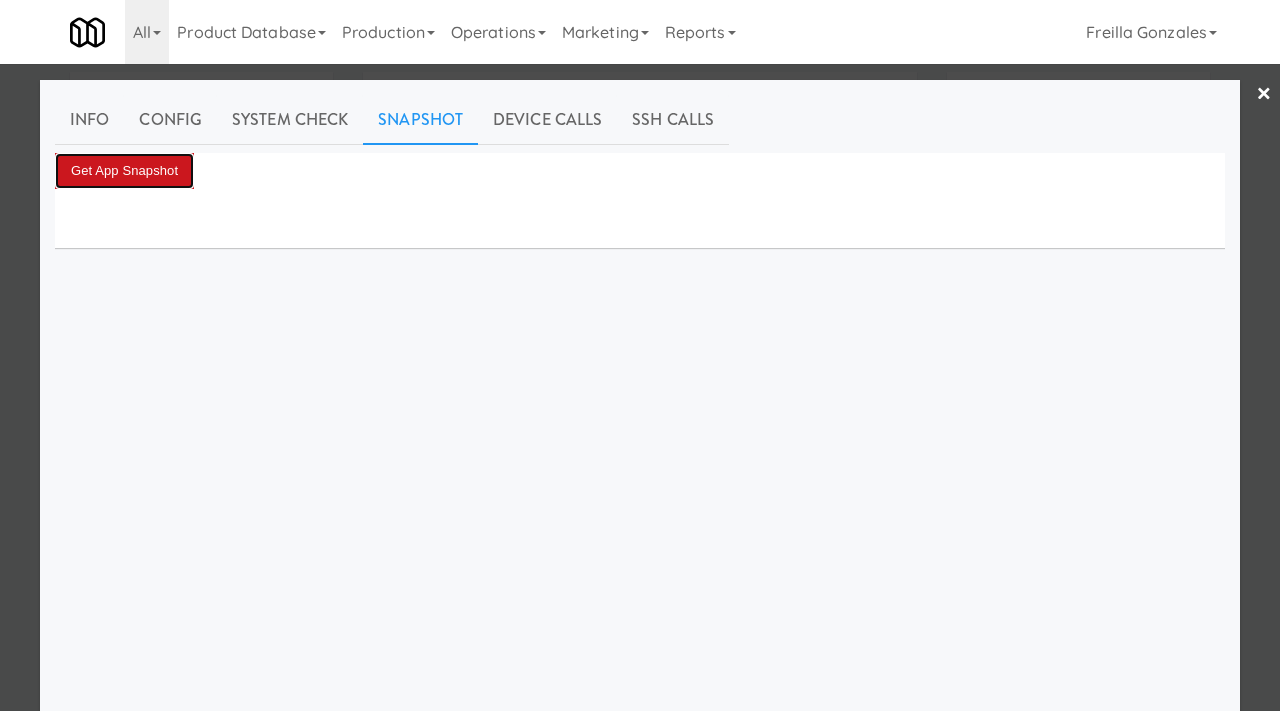 click on "Get App Snapshot" at bounding box center [124, 171] 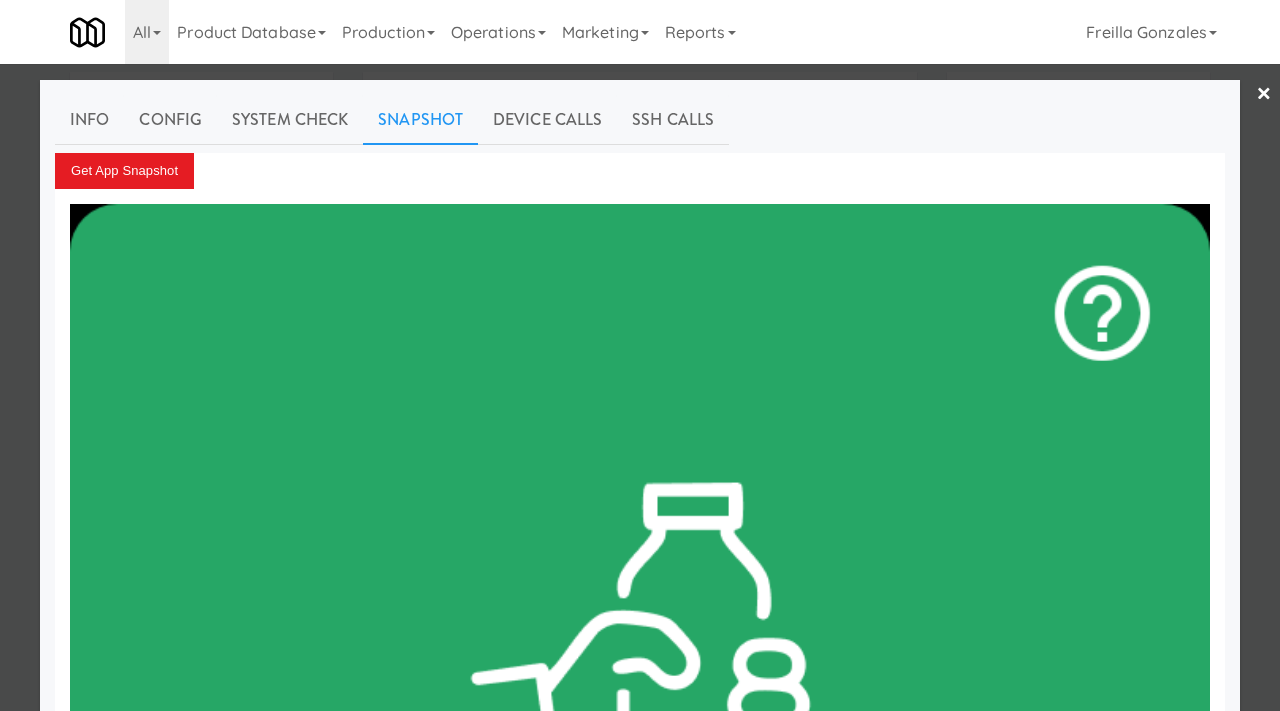 click at bounding box center (640, 355) 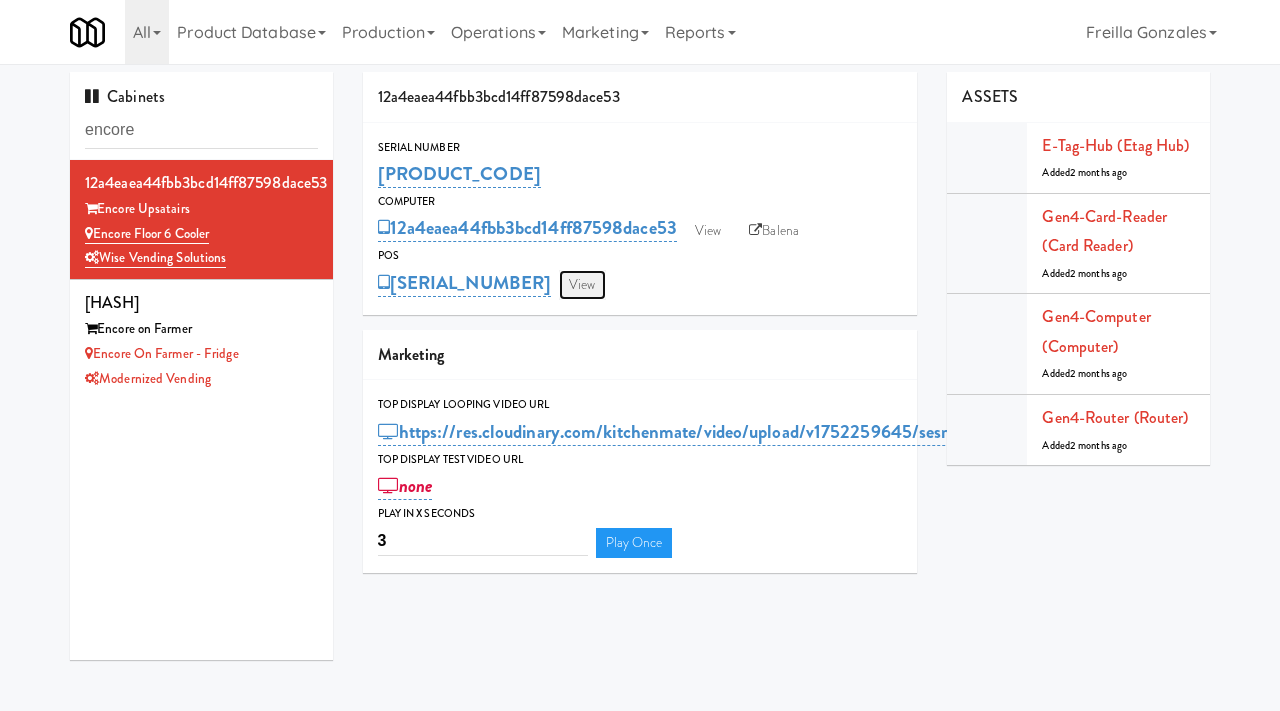click on "View" at bounding box center [582, 285] 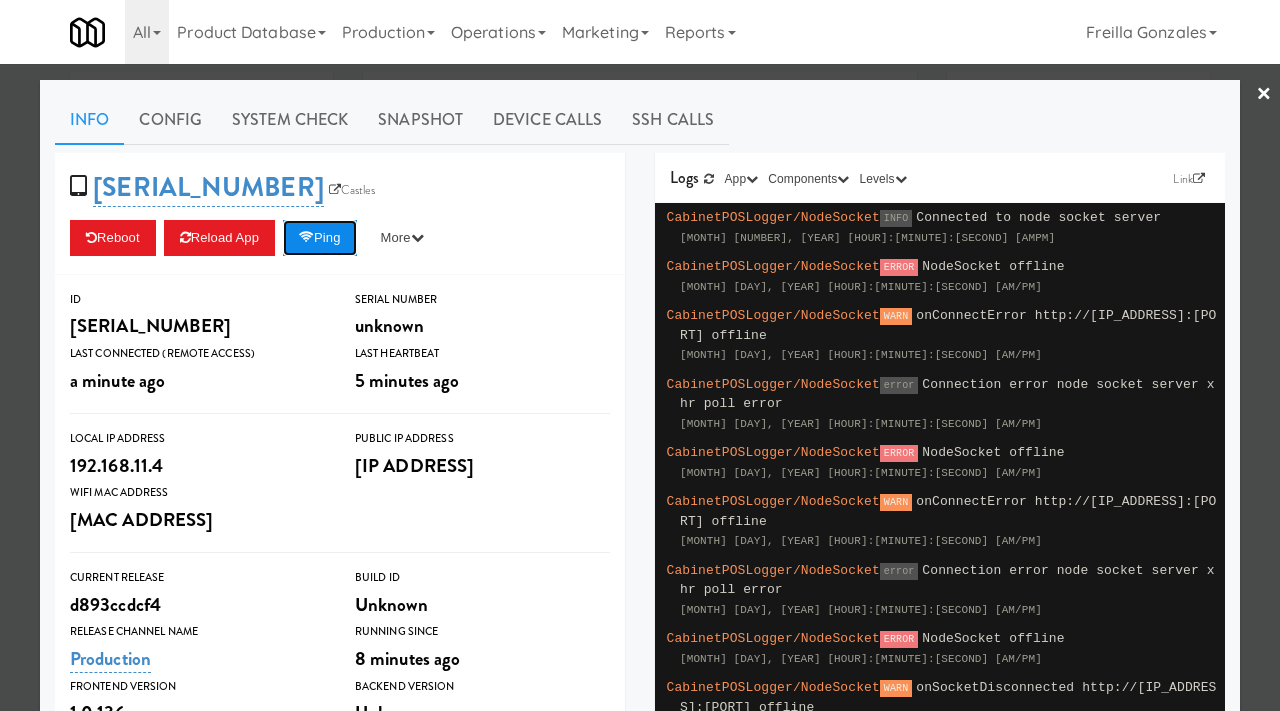click on "Ping" at bounding box center [320, 238] 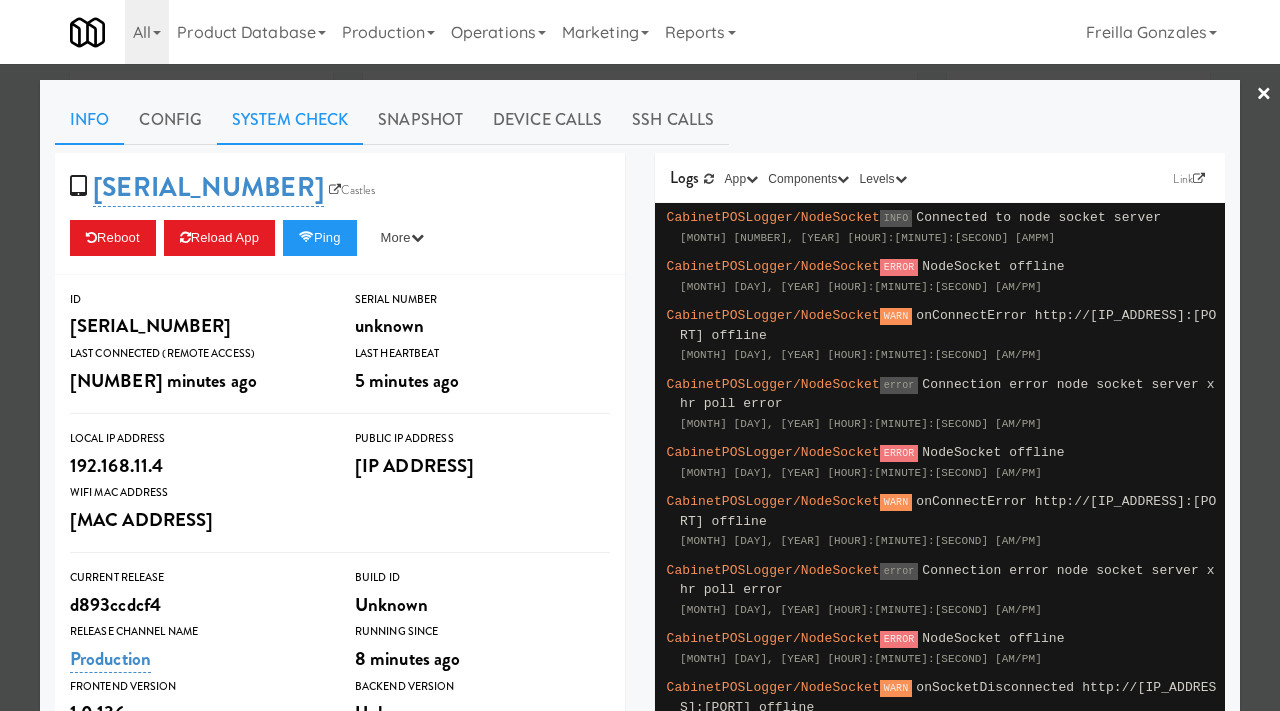 click on "System Check" at bounding box center (290, 120) 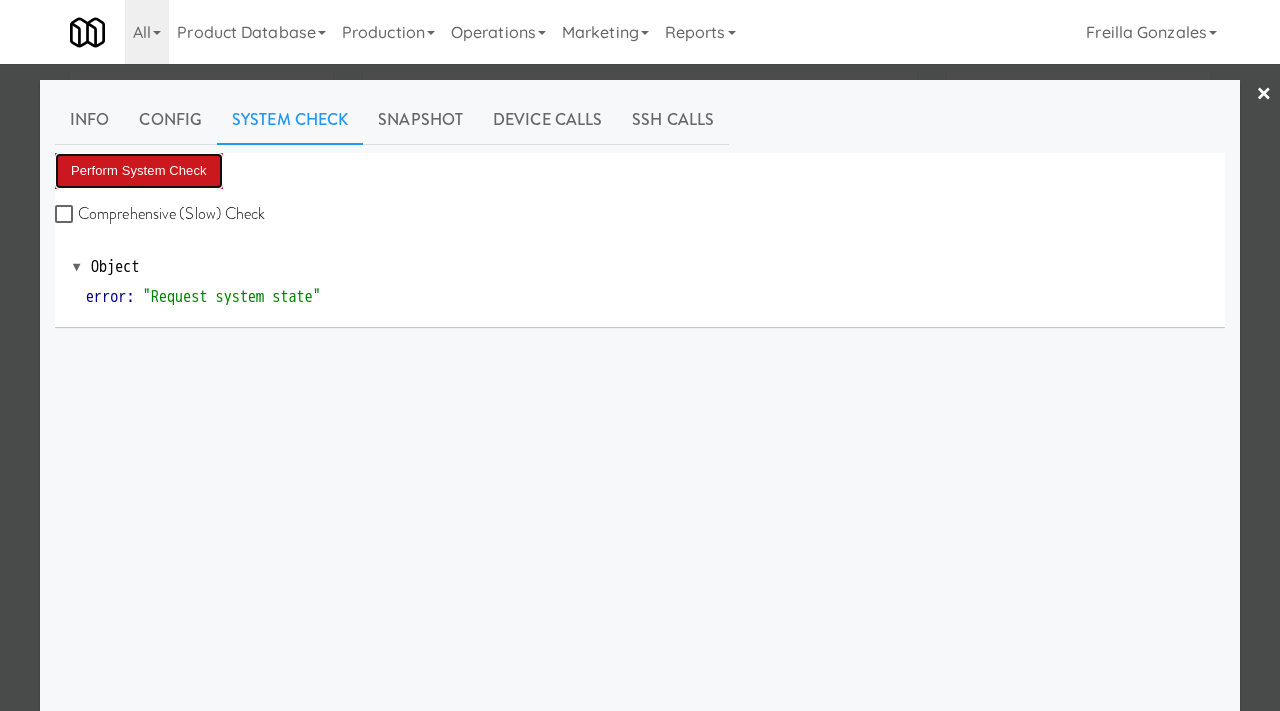 click on "Perform System Check" at bounding box center (139, 171) 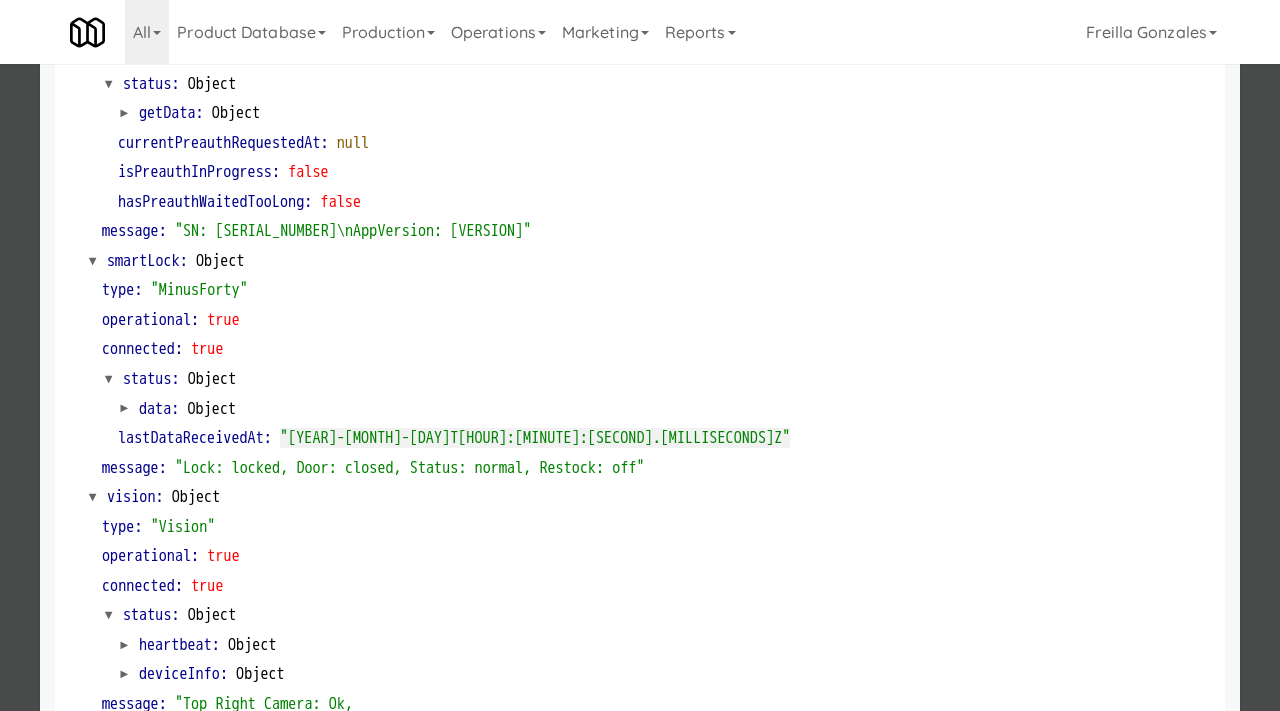 scroll, scrollTop: 842, scrollLeft: 0, axis: vertical 